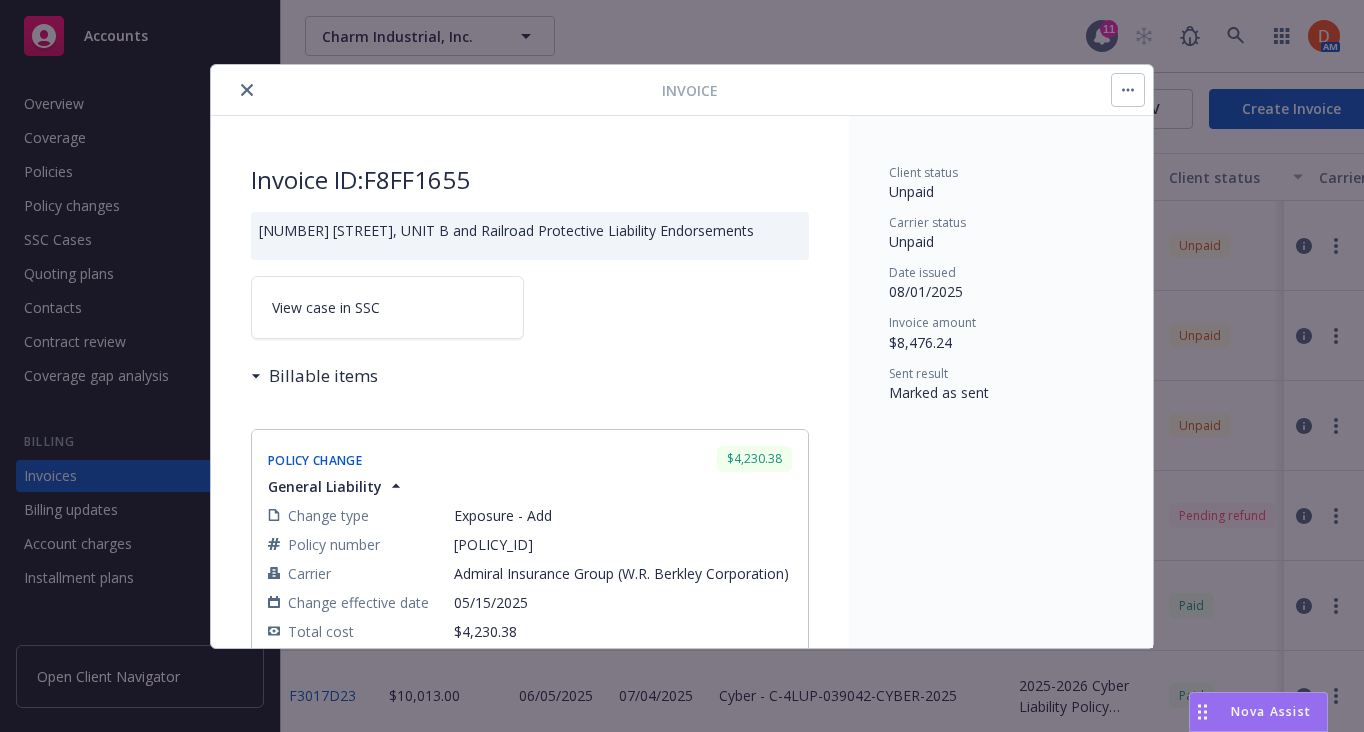 scroll, scrollTop: 0, scrollLeft: 0, axis: both 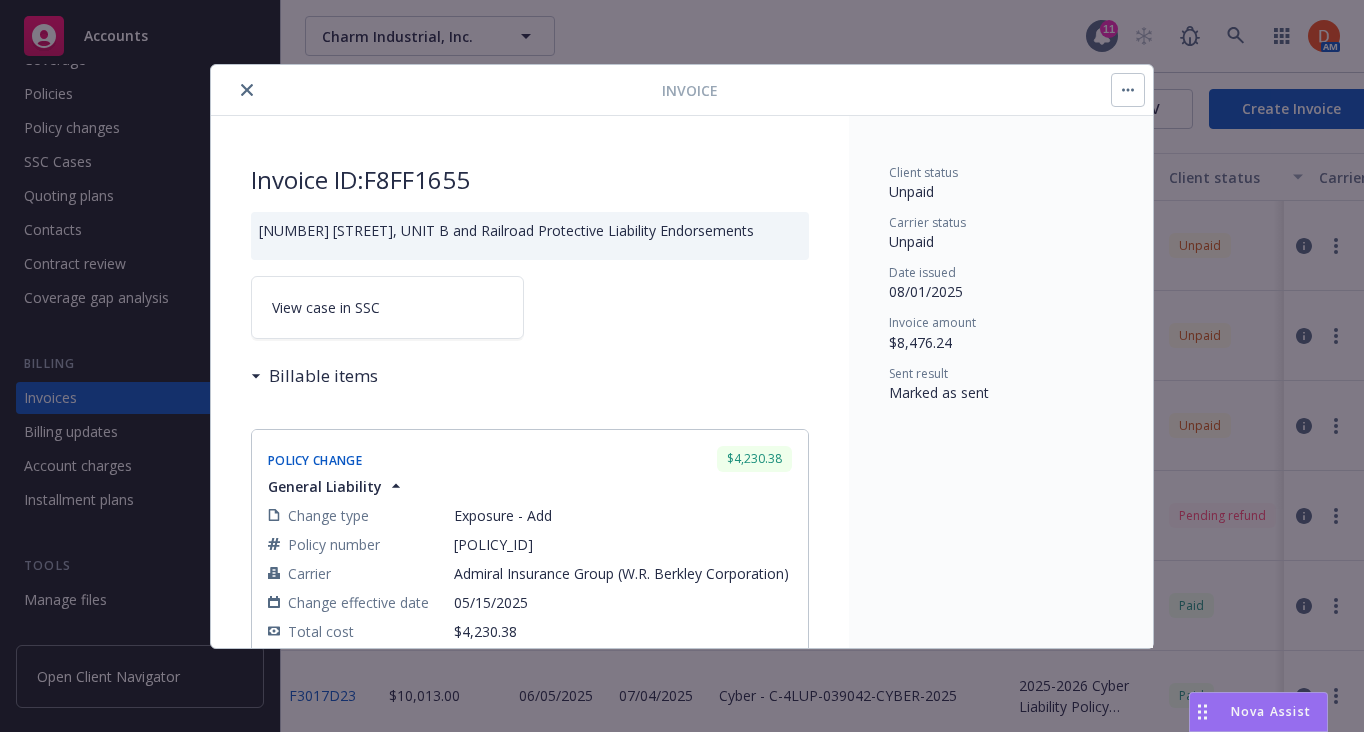 click 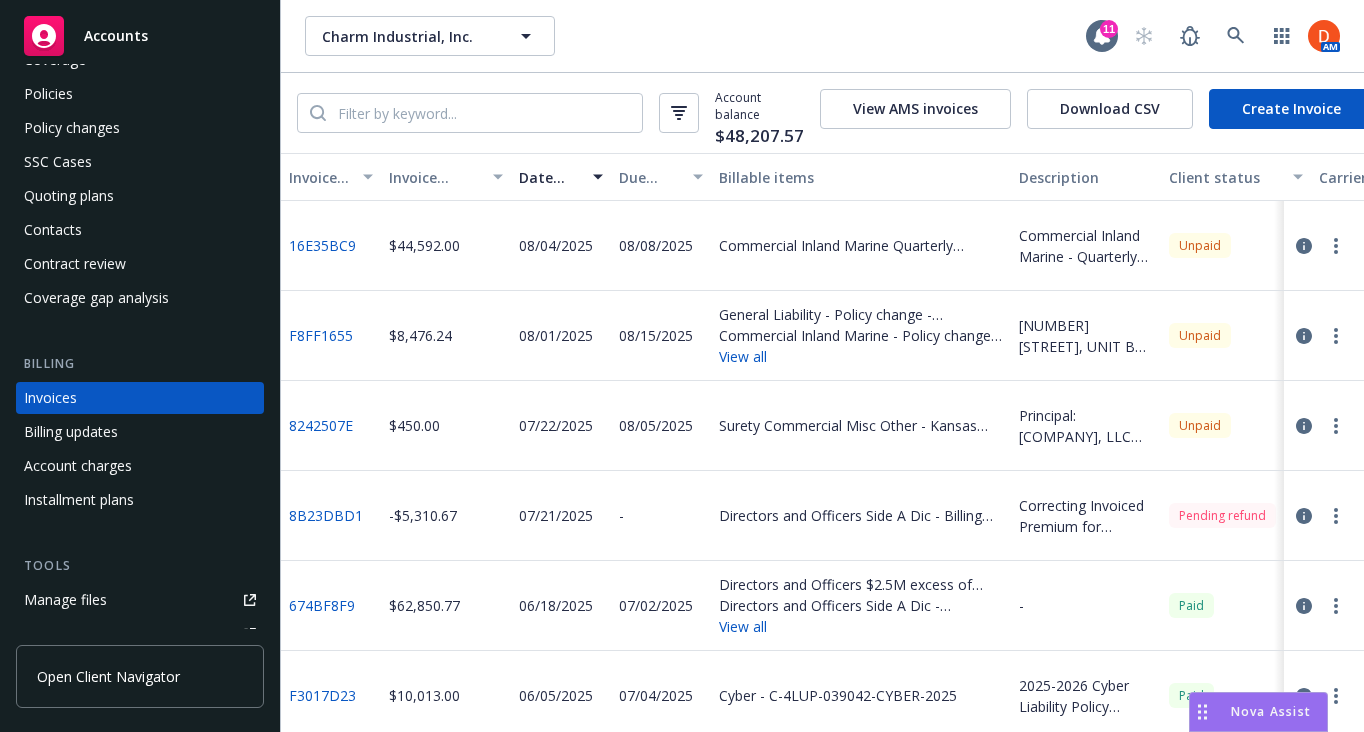 click on "F8FF1655" at bounding box center [321, 335] 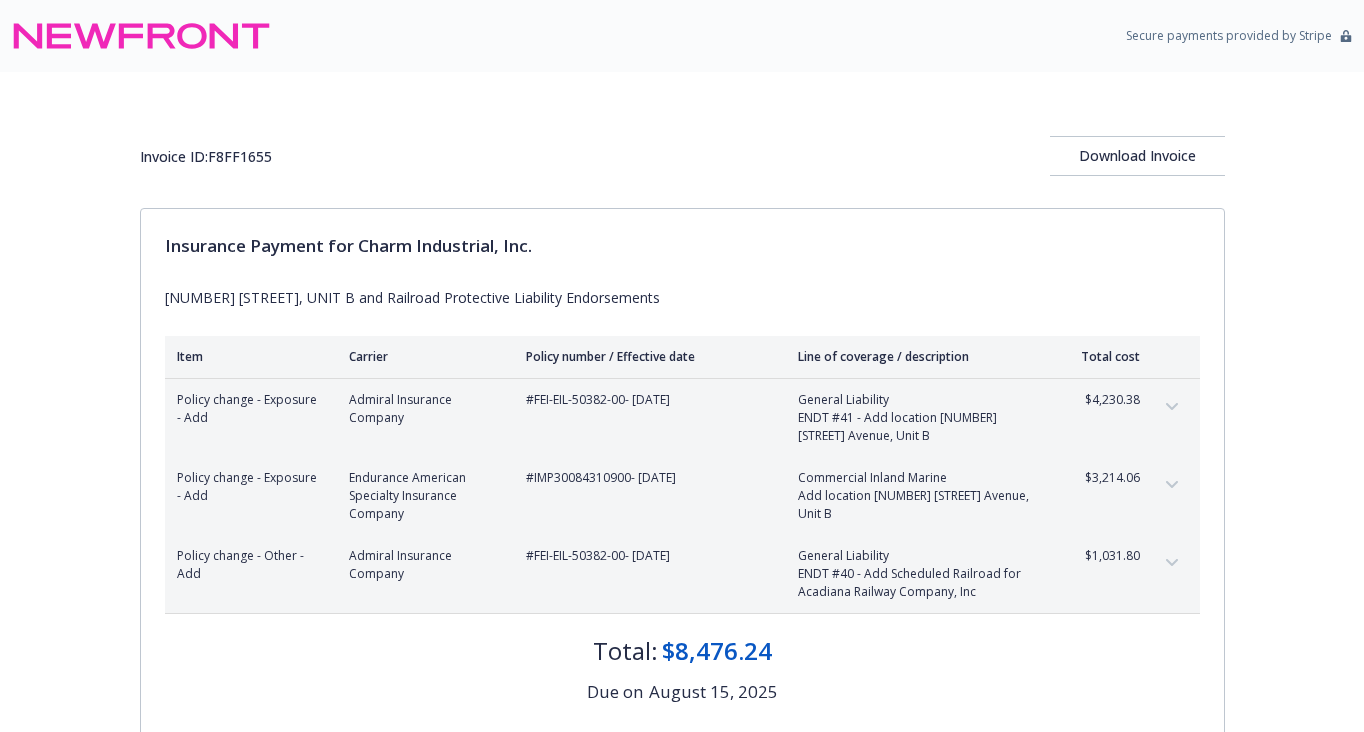 scroll, scrollTop: 0, scrollLeft: 0, axis: both 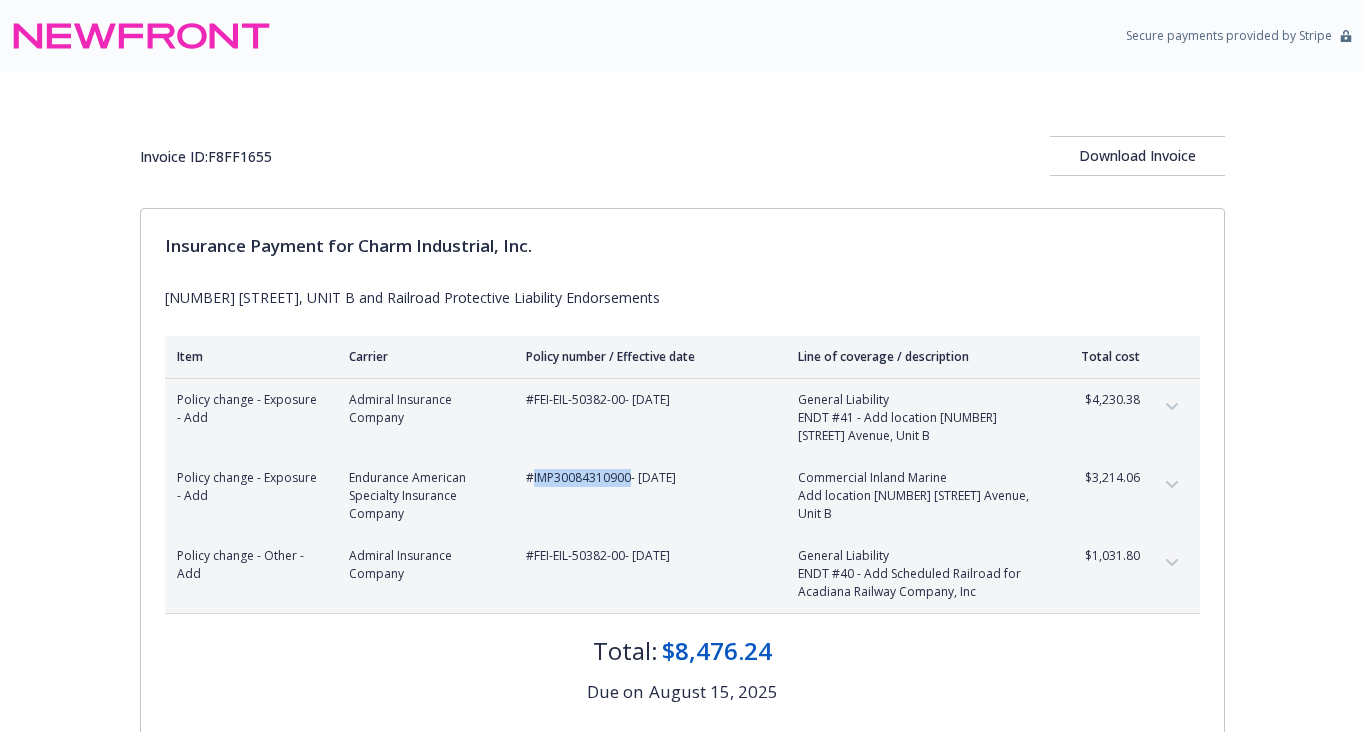 drag, startPoint x: 534, startPoint y: 477, endPoint x: 628, endPoint y: 480, distance: 94.04786 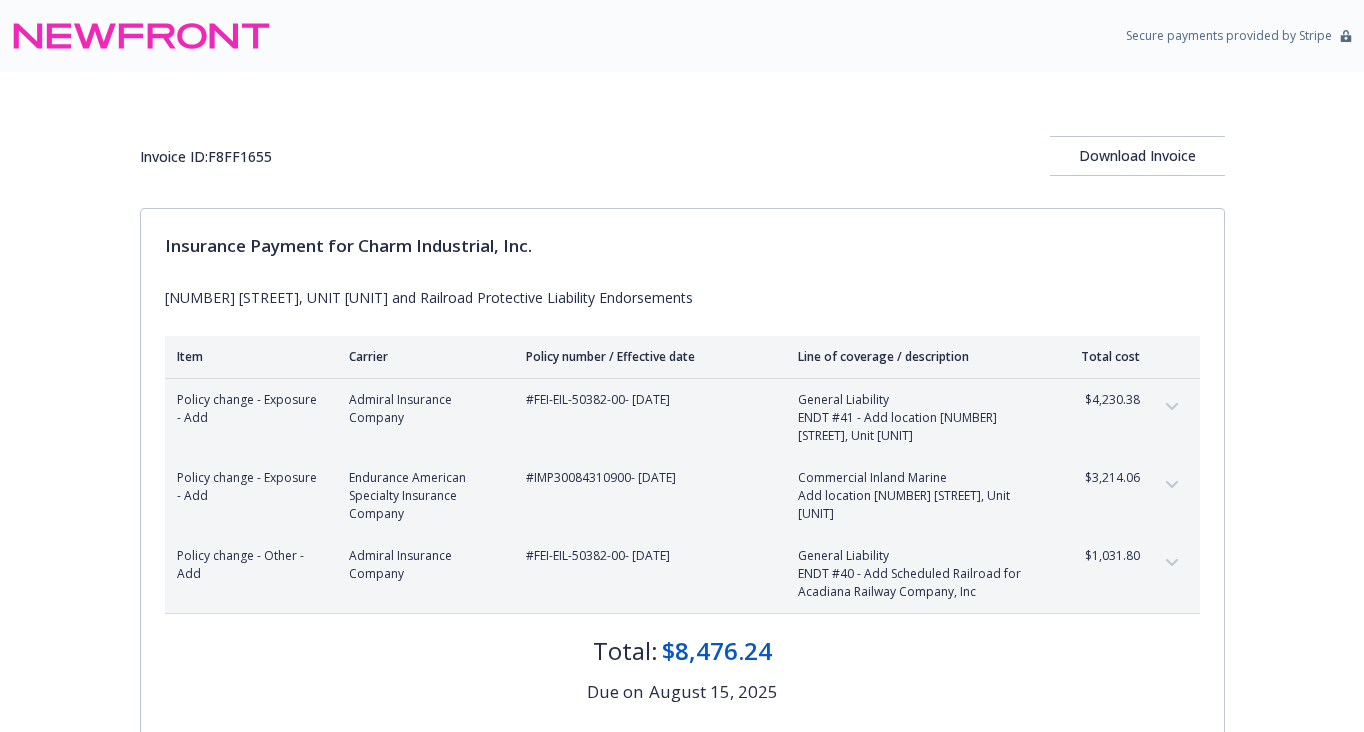 scroll, scrollTop: 0, scrollLeft: 0, axis: both 